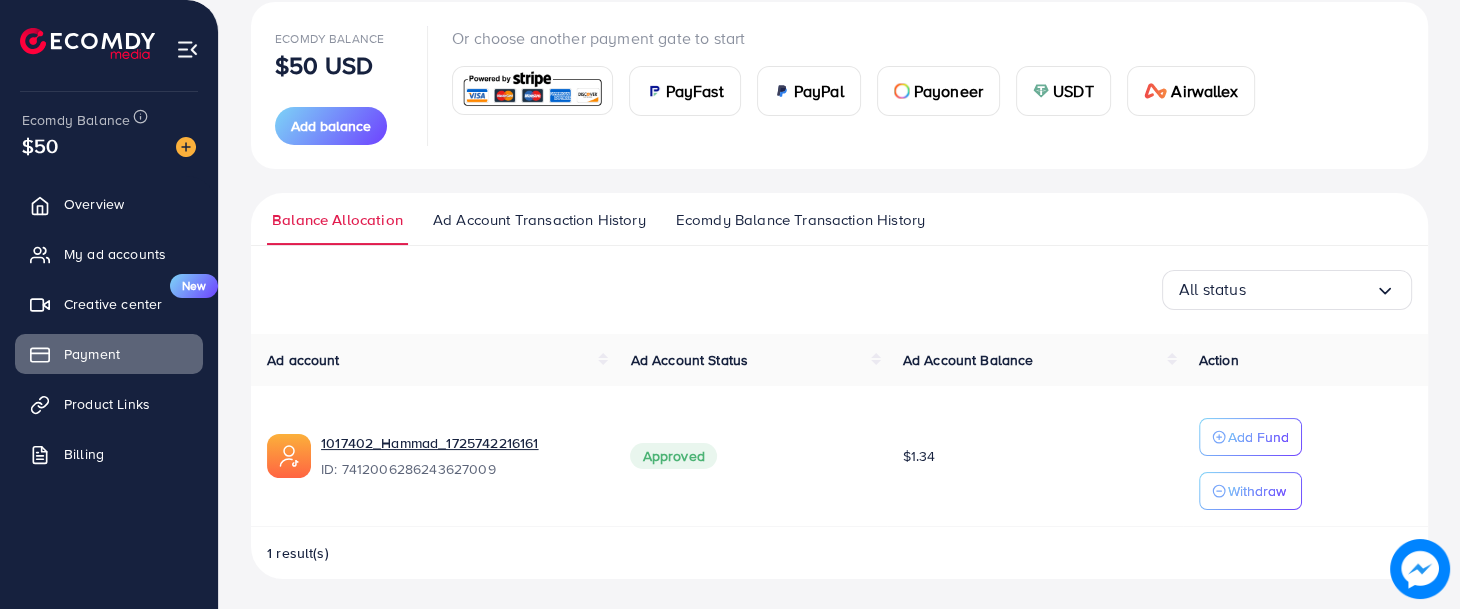 scroll, scrollTop: 237, scrollLeft: 0, axis: vertical 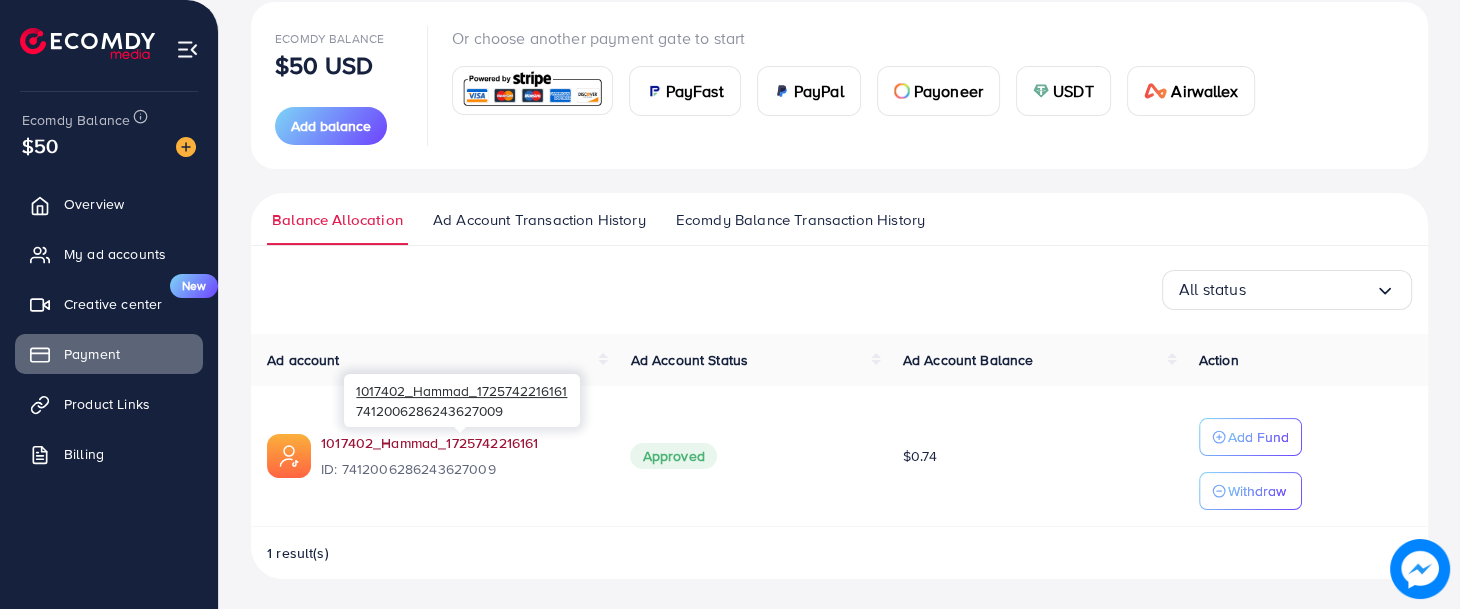 click on "1017402_Hammad_1725742216161" at bounding box center (459, 443) 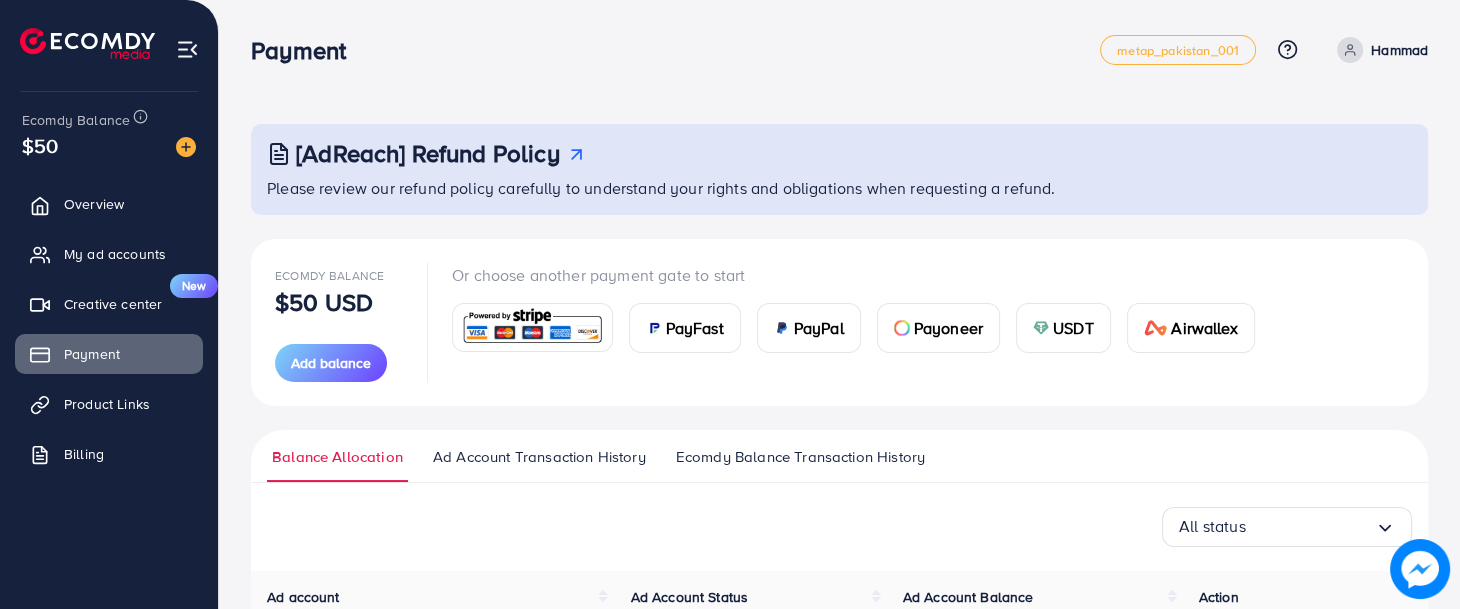 scroll, scrollTop: 237, scrollLeft: 0, axis: vertical 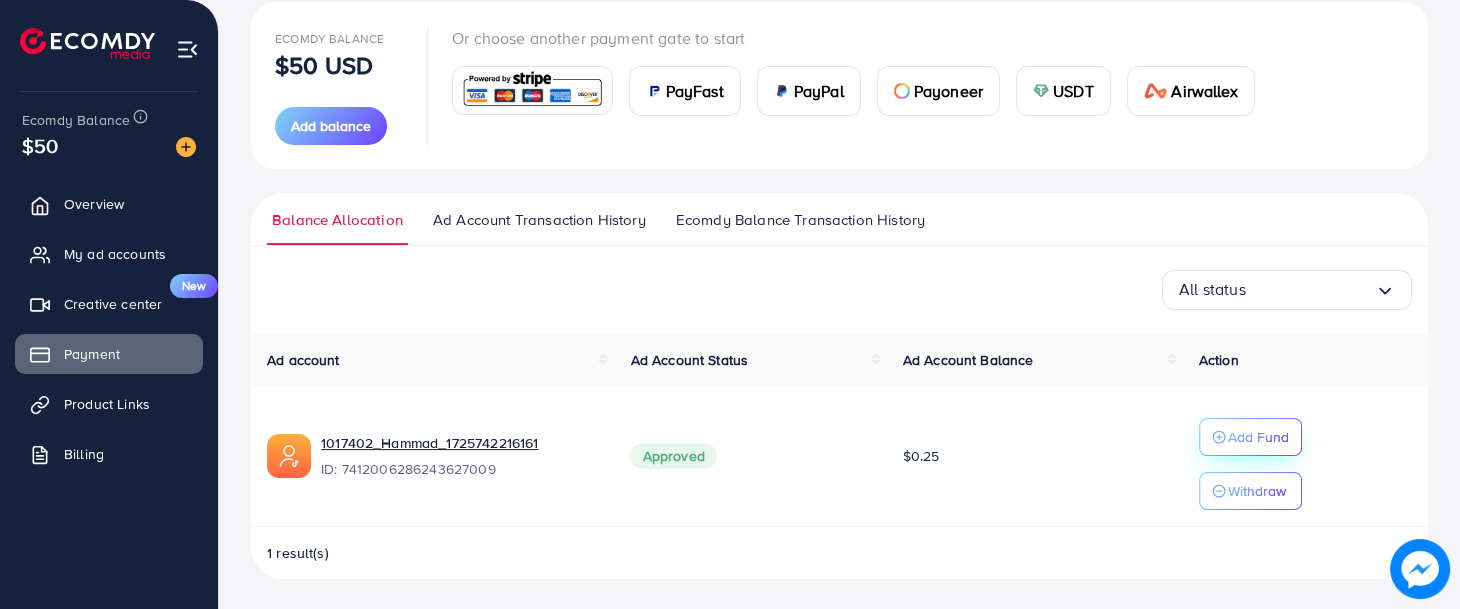 click 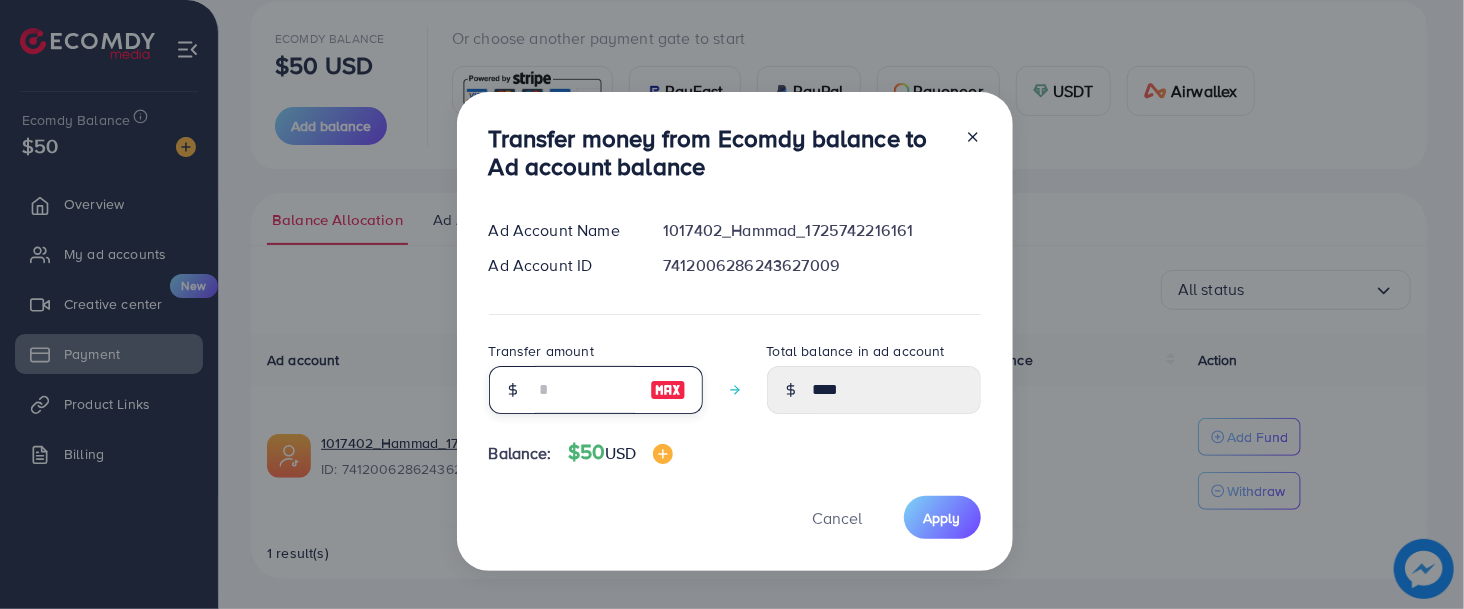 click at bounding box center [585, 390] 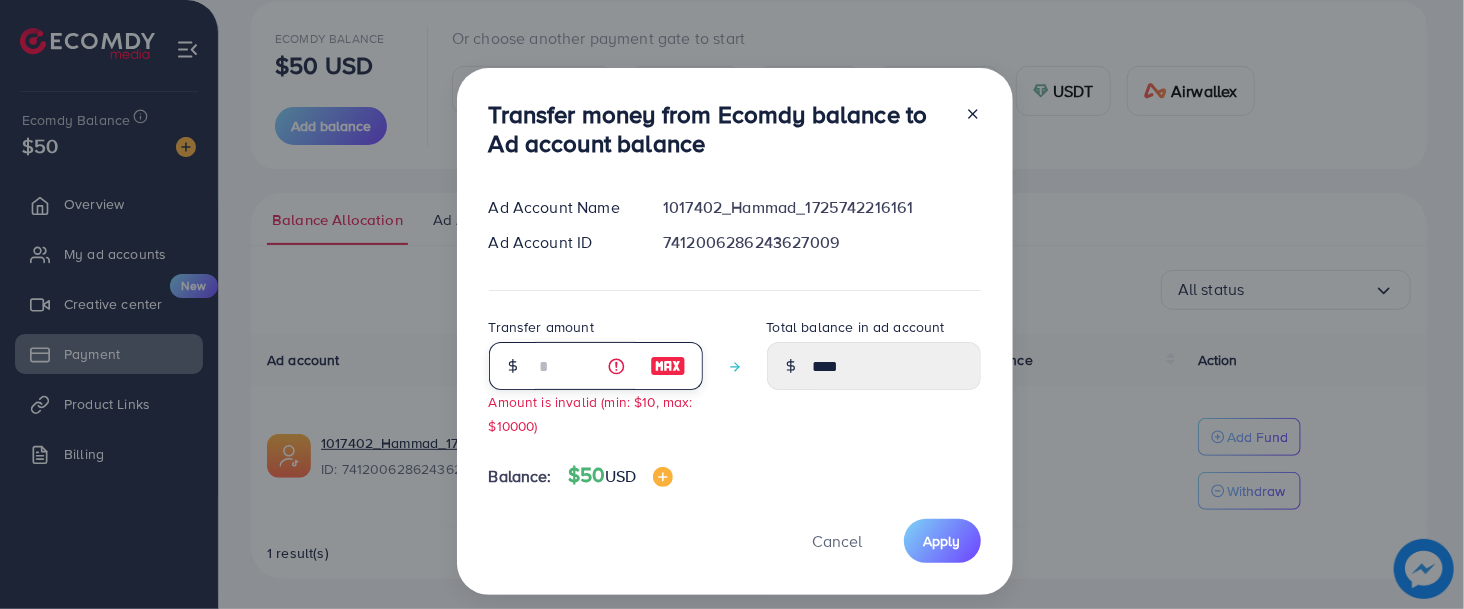 type on "****" 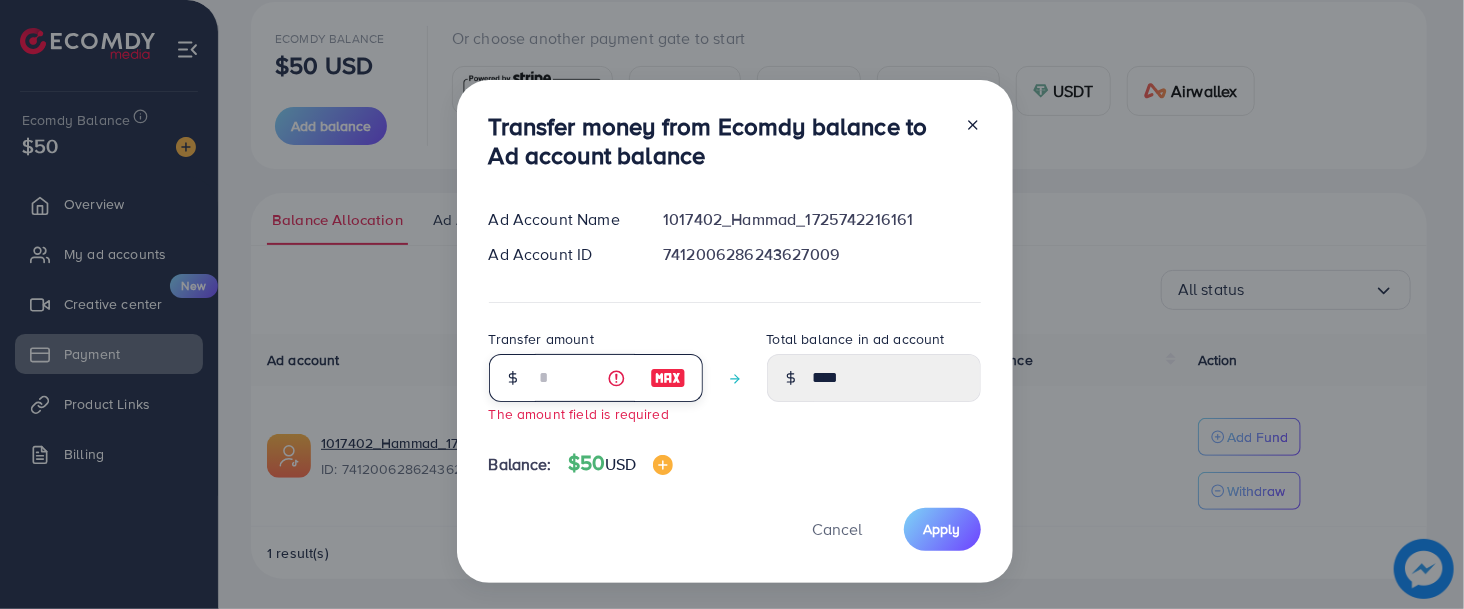type on "*" 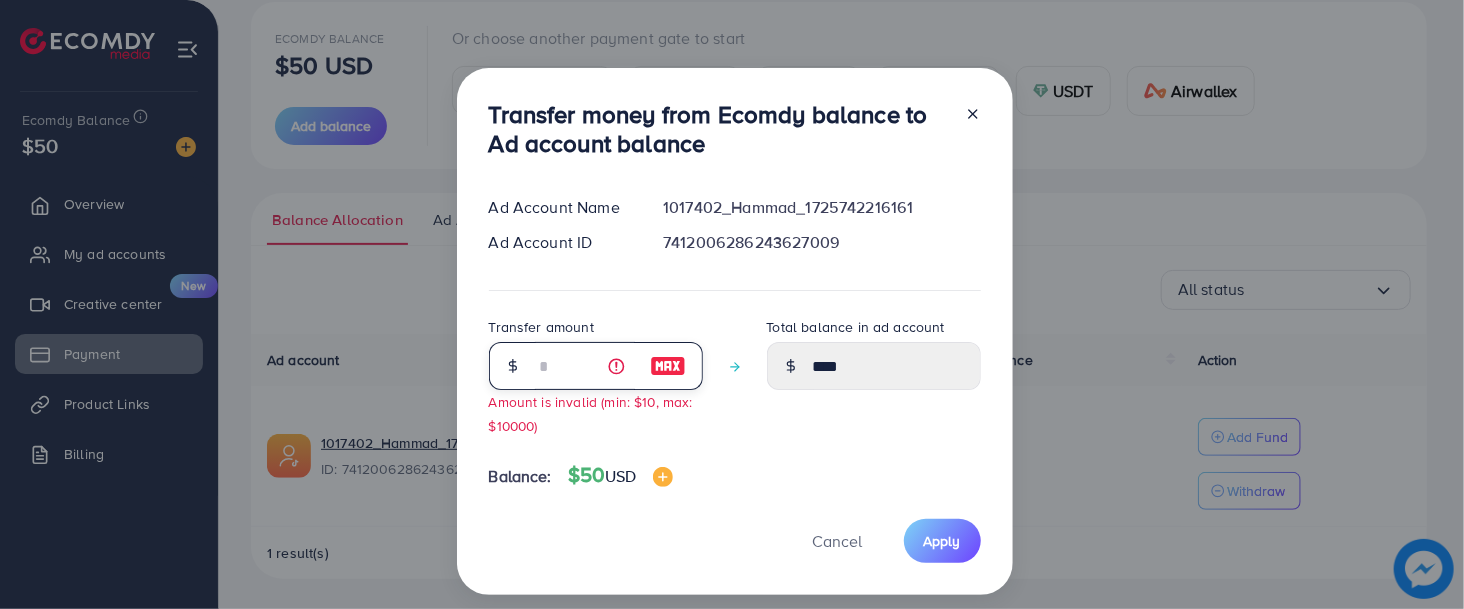 type on "**" 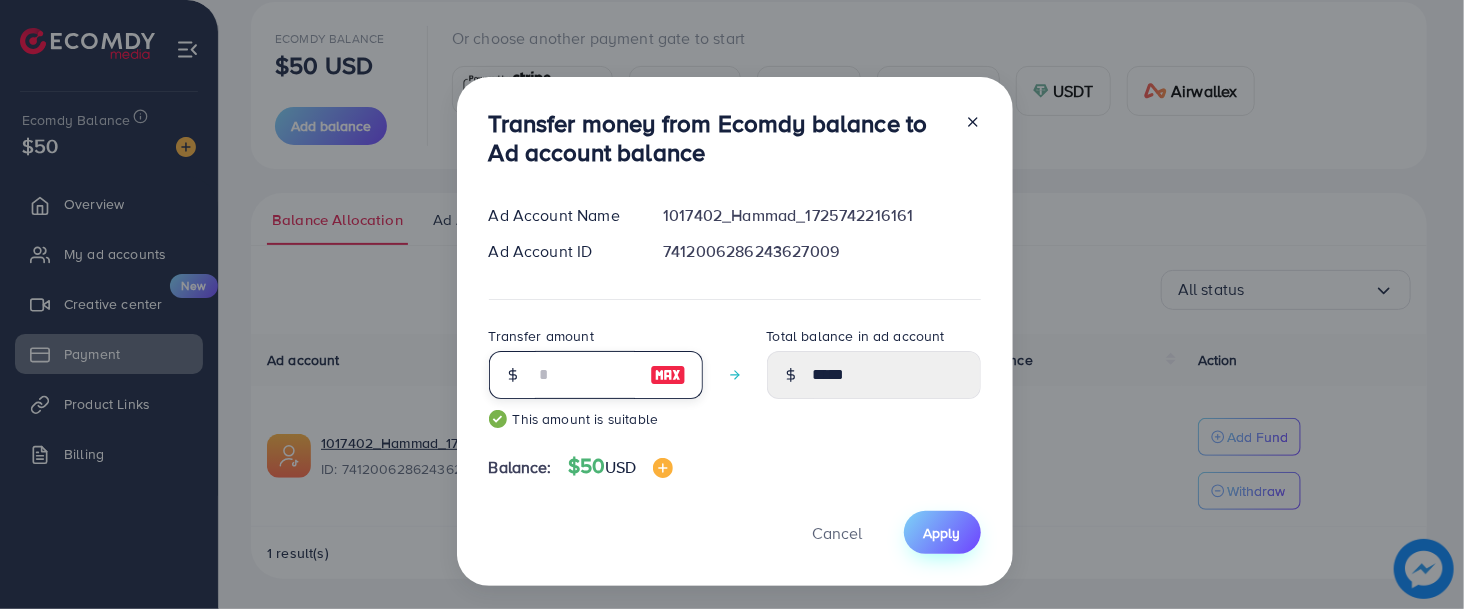 type on "**" 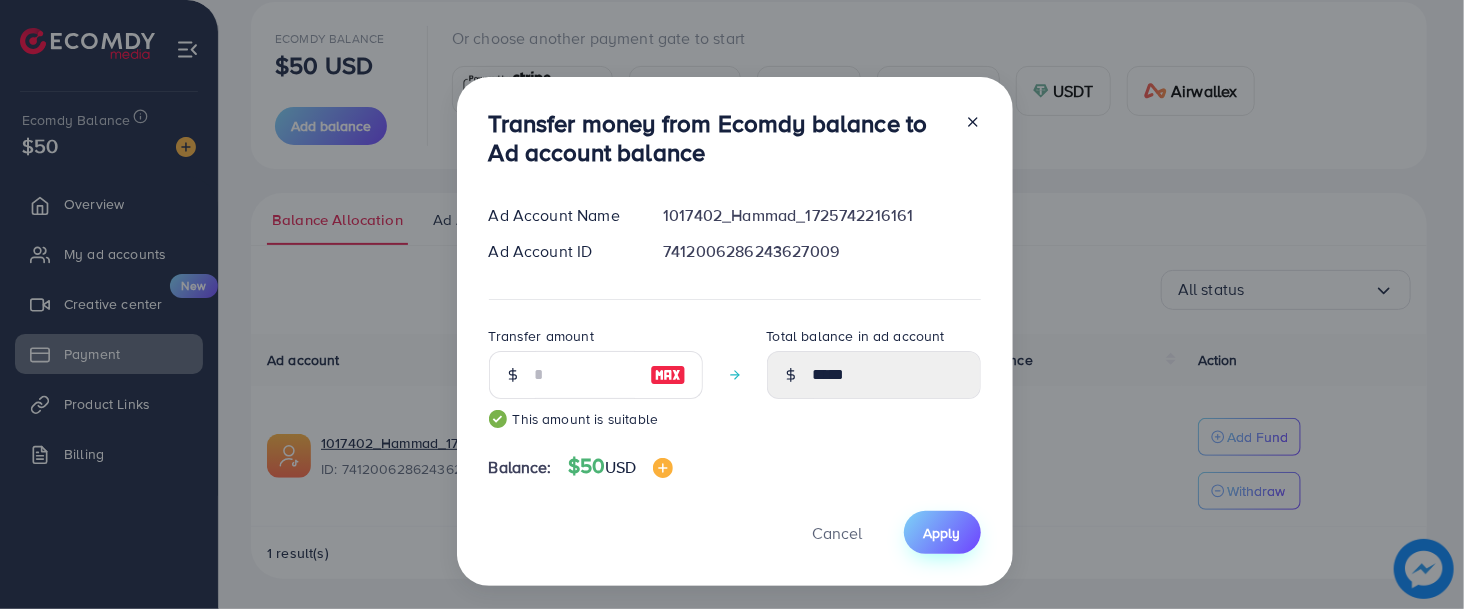 click on "Apply" at bounding box center (942, 533) 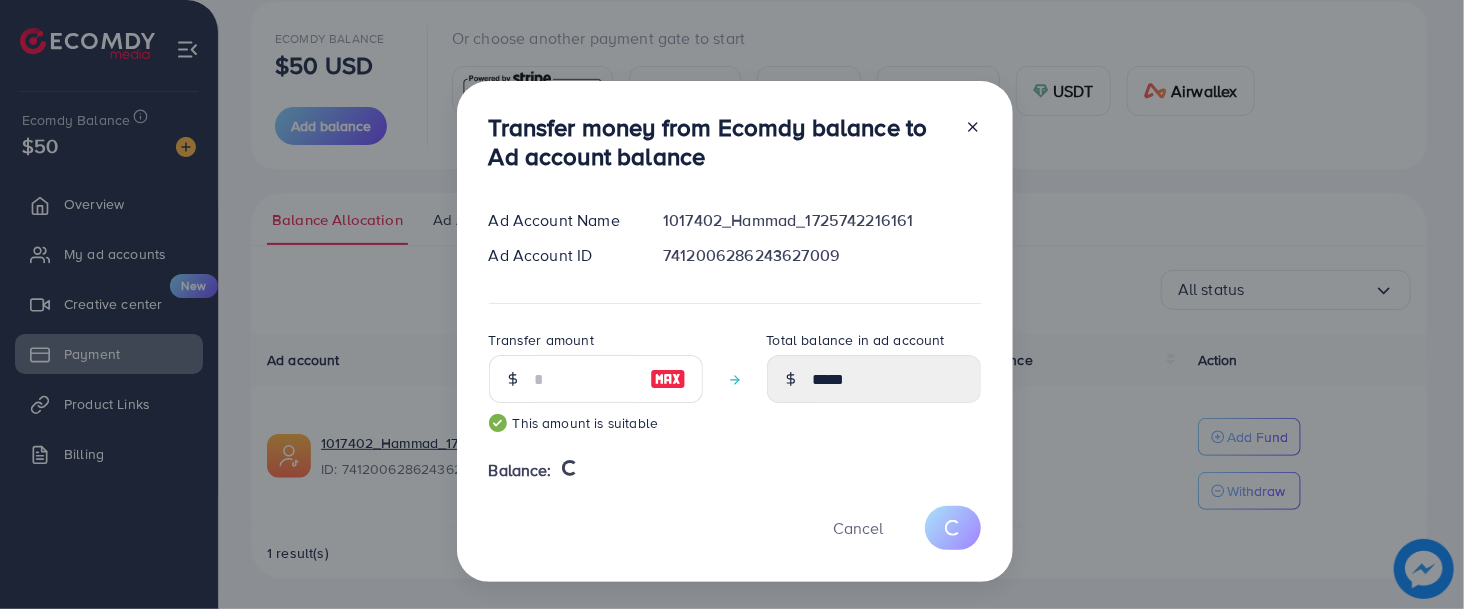type 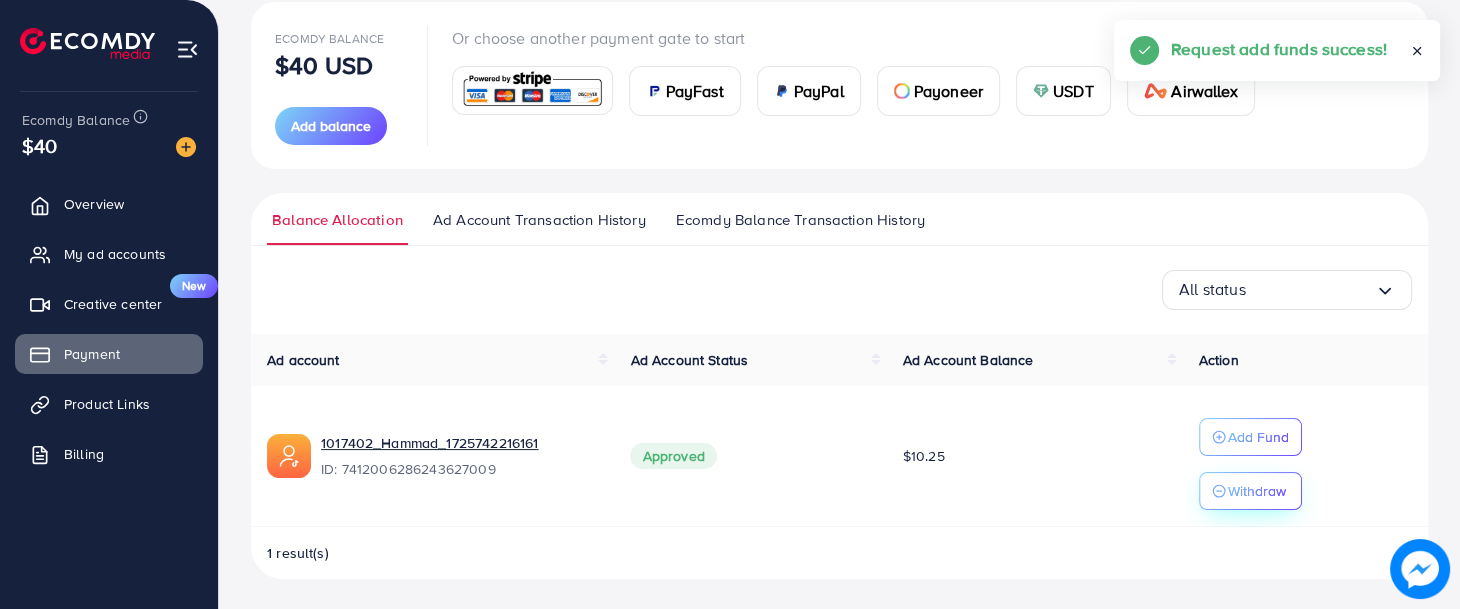 click on "Withdraw" at bounding box center (1257, 491) 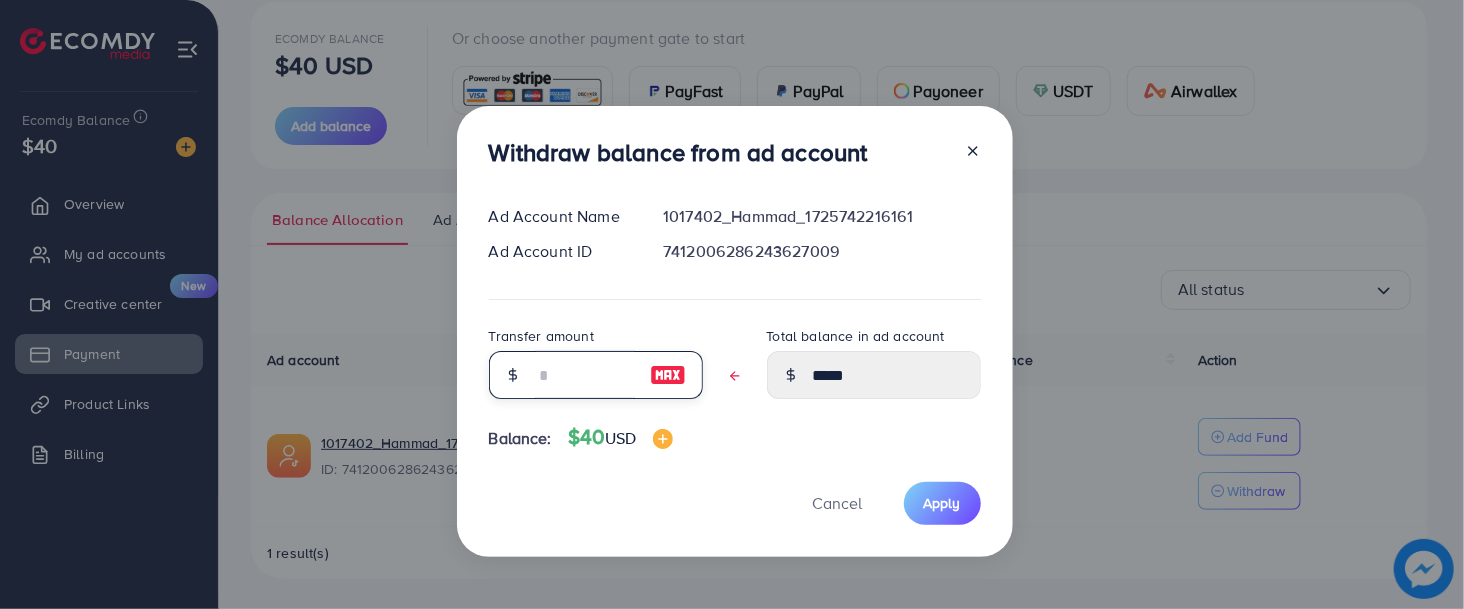 click at bounding box center [585, 375] 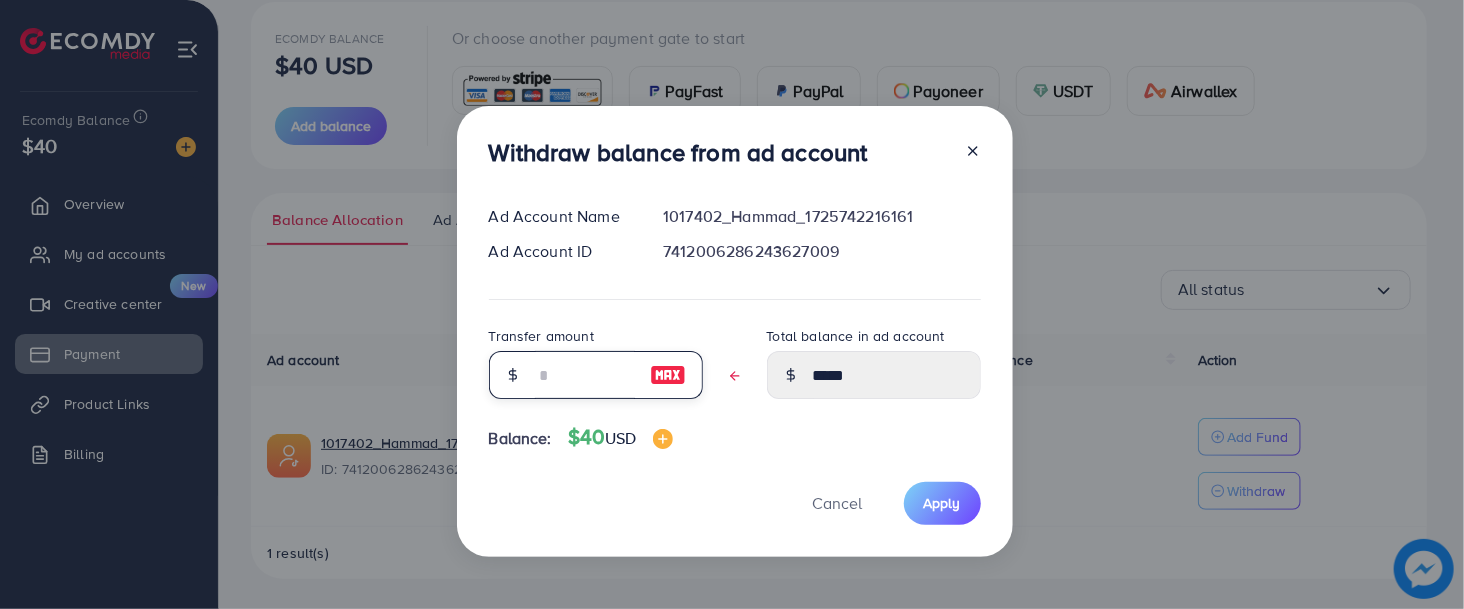 type on "*" 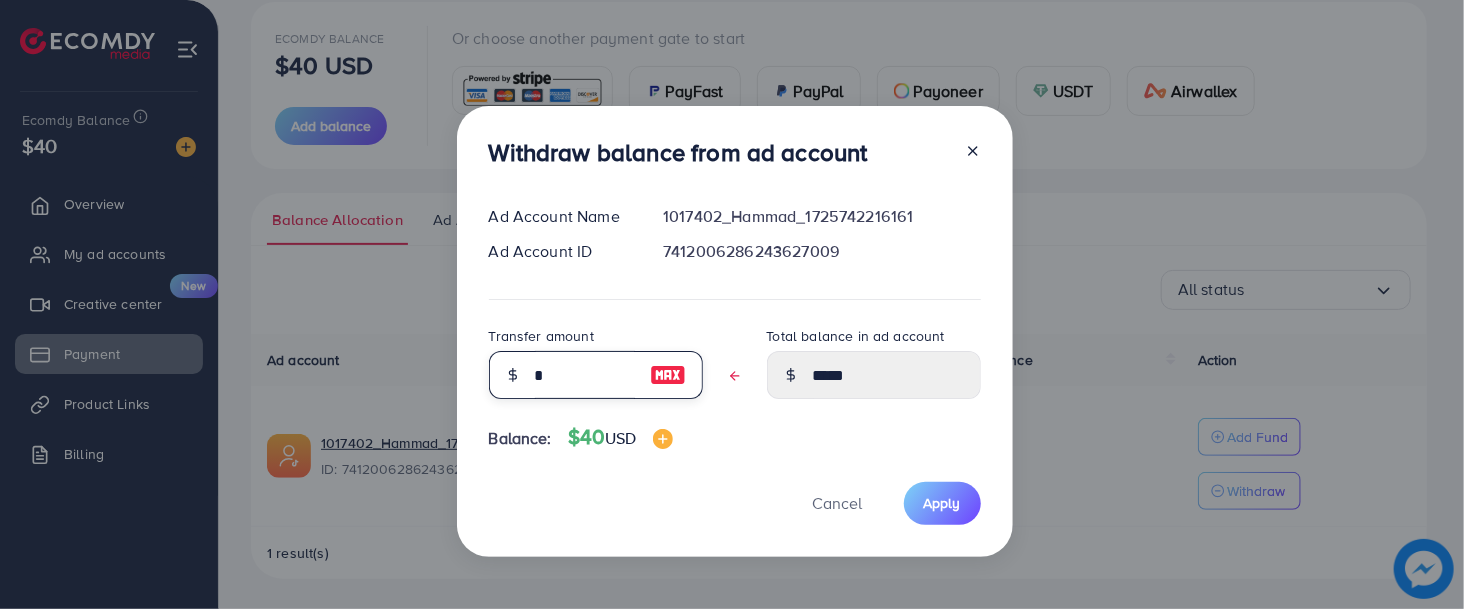 type on "****" 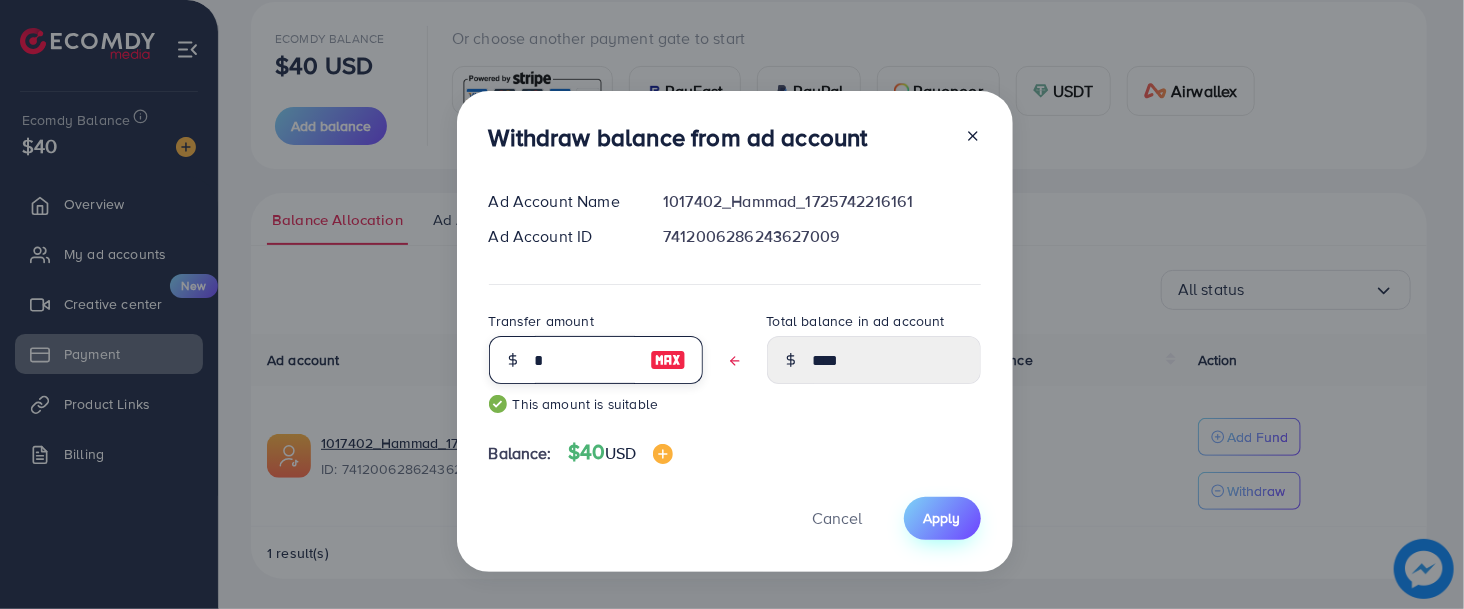 type on "*" 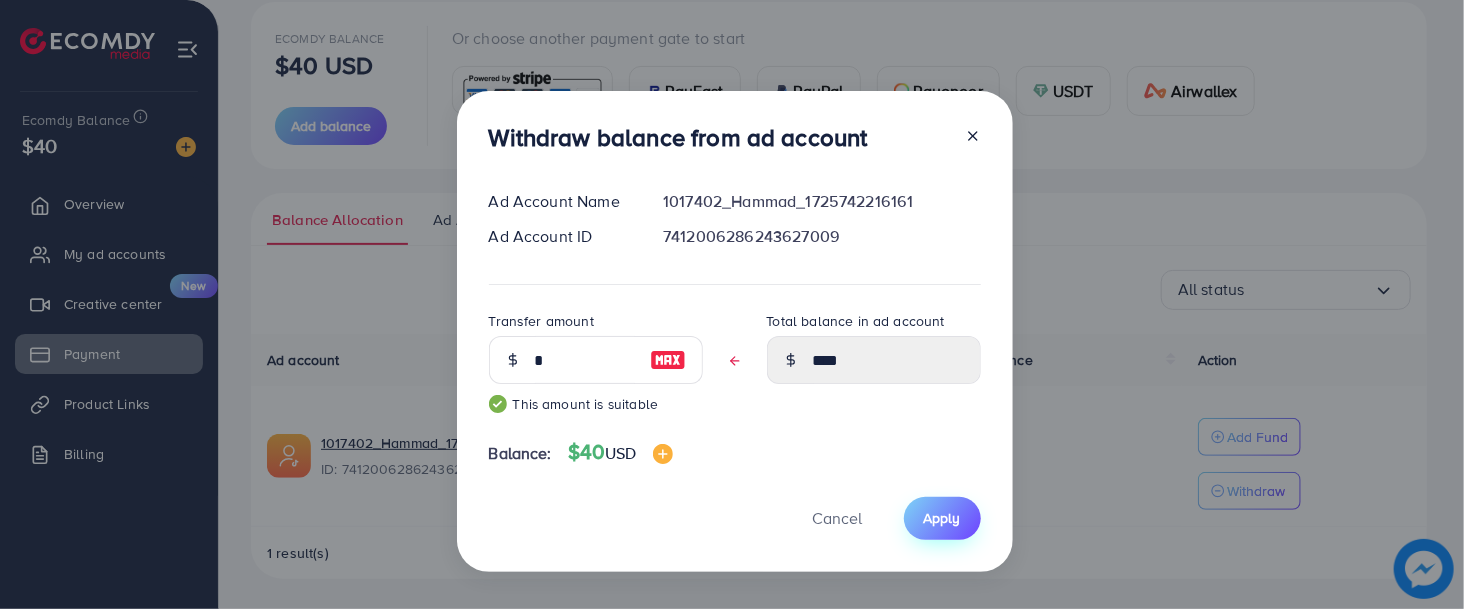 click on "Apply" at bounding box center [942, 518] 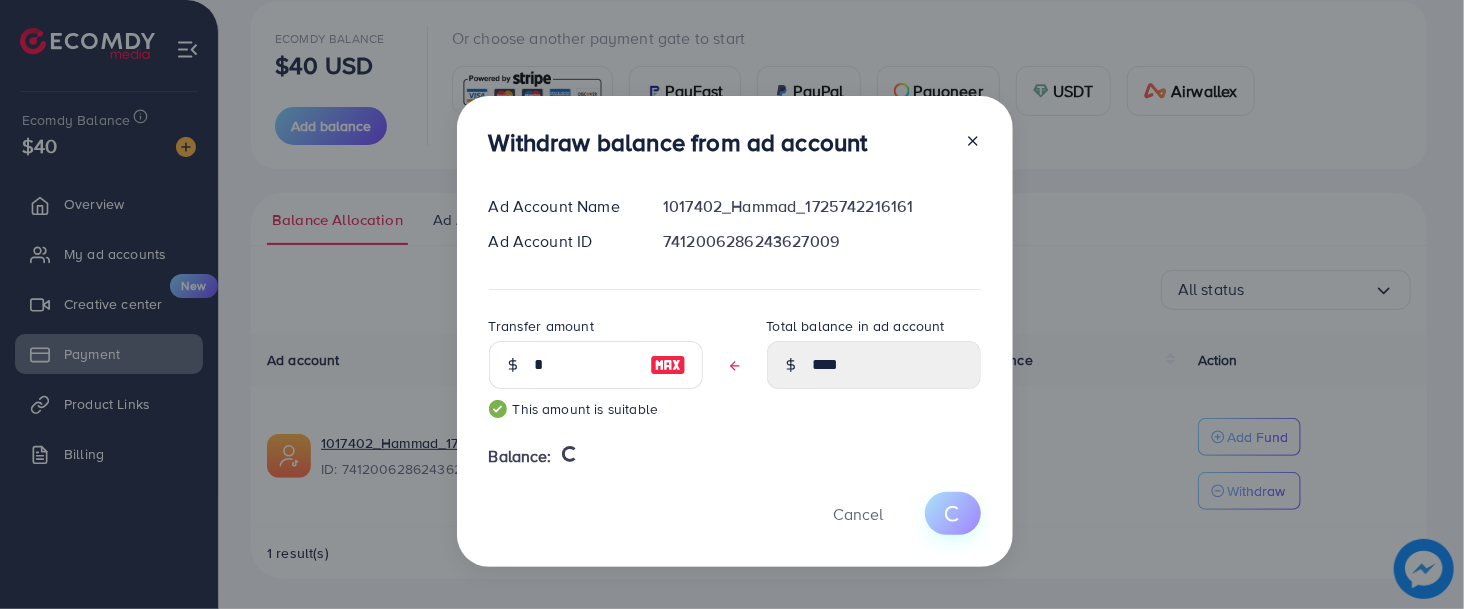 type 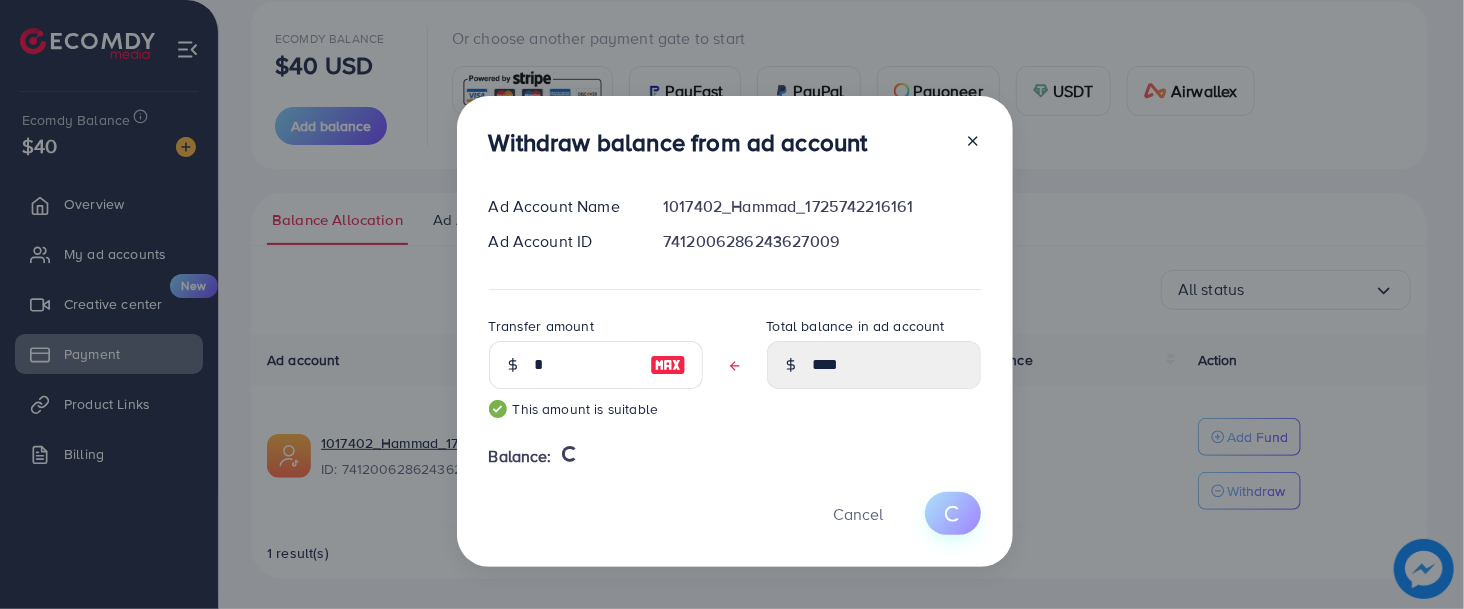 type on "*****" 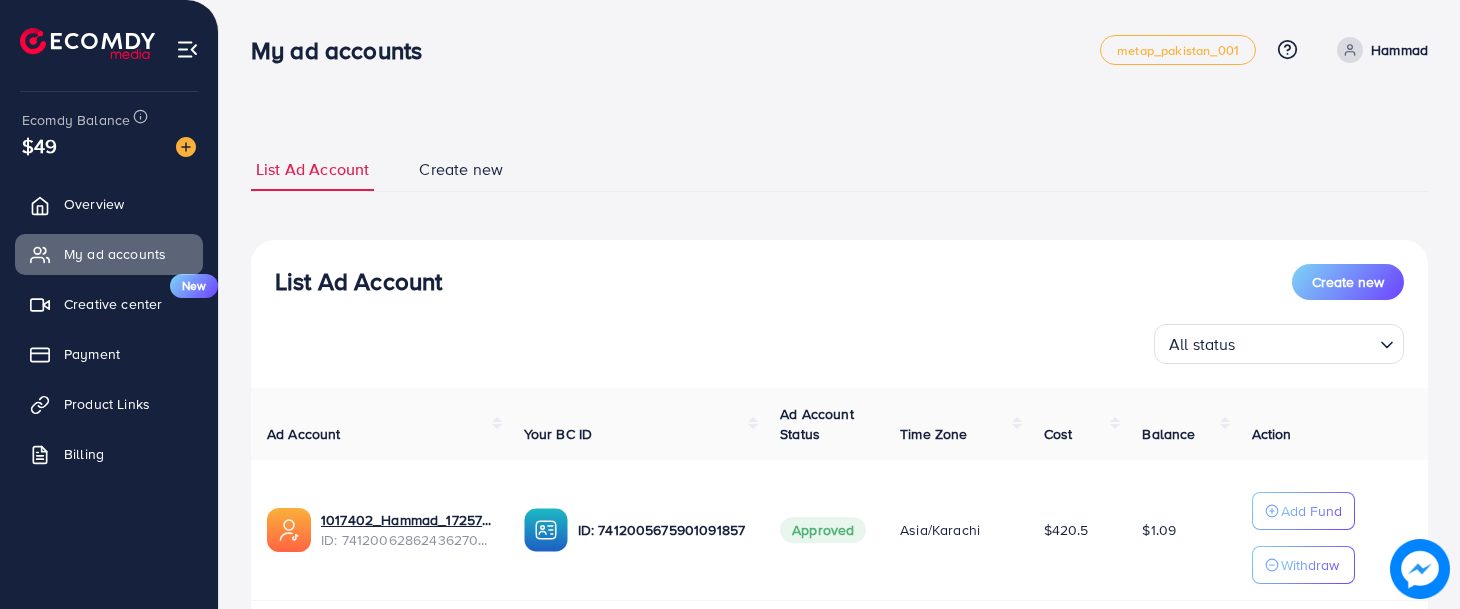 scroll, scrollTop: 0, scrollLeft: 0, axis: both 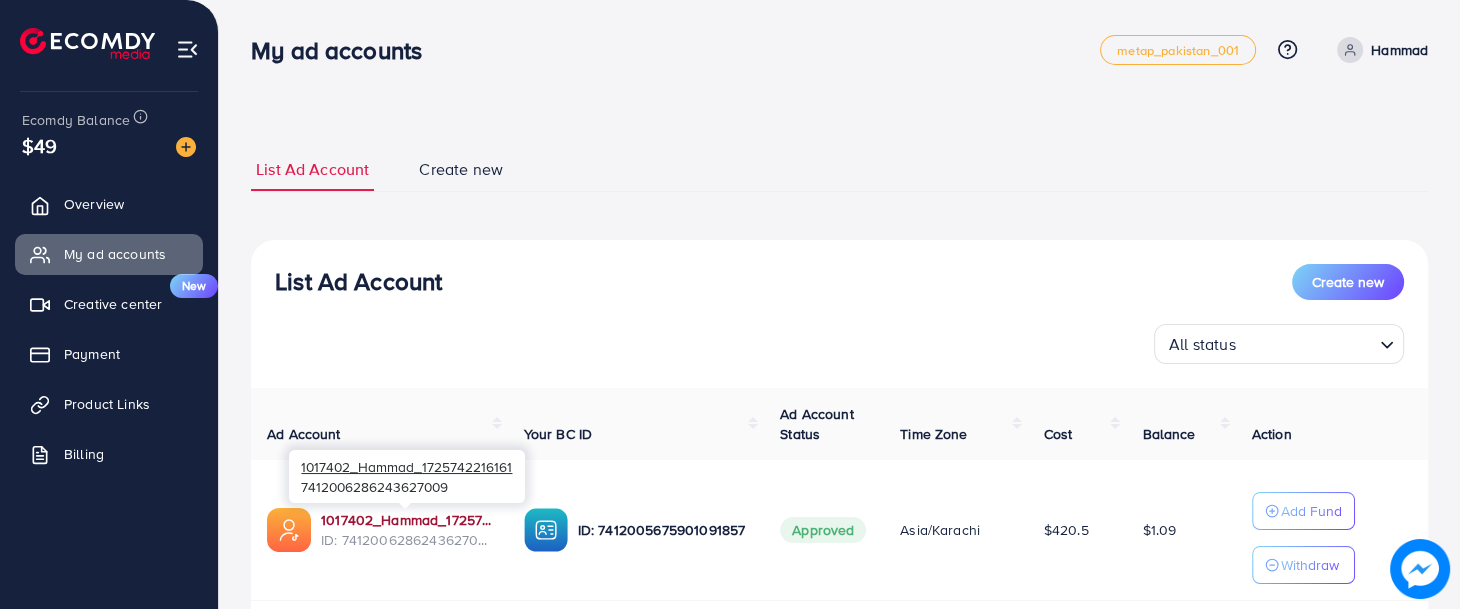 click on "1017402_Hammad_1725742216161" at bounding box center (406, 520) 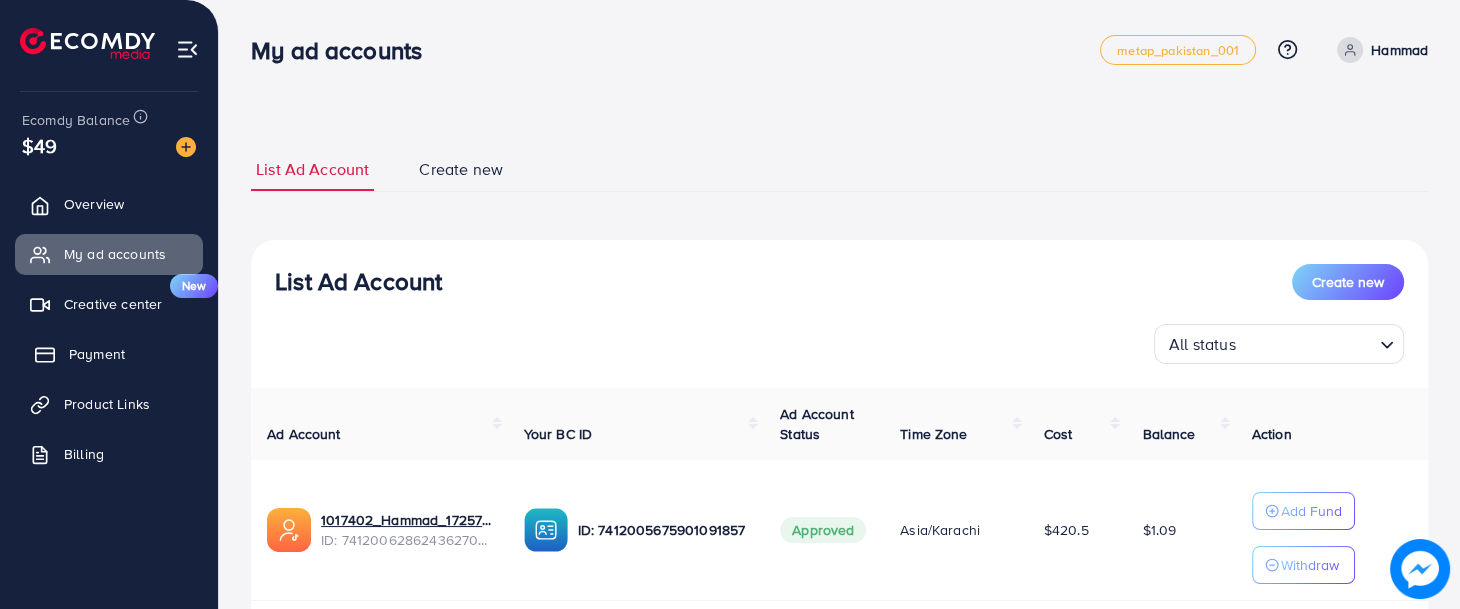 click on "Payment" at bounding box center [109, 354] 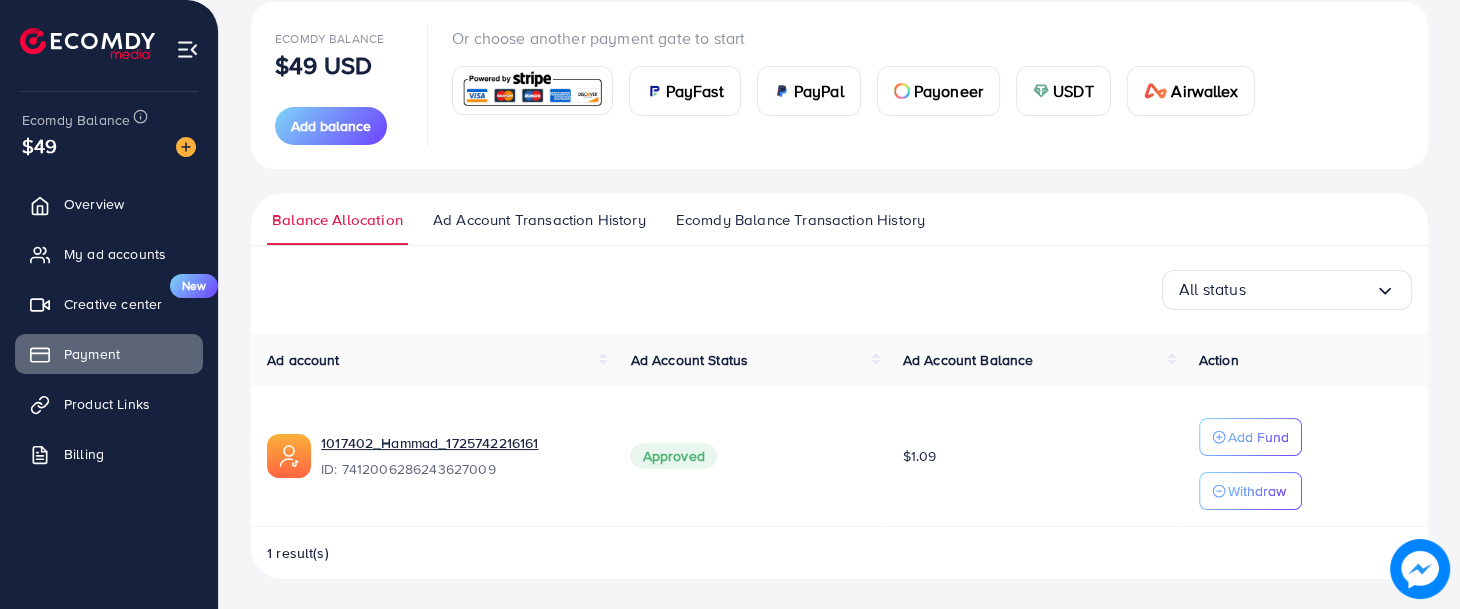 scroll, scrollTop: 0, scrollLeft: 0, axis: both 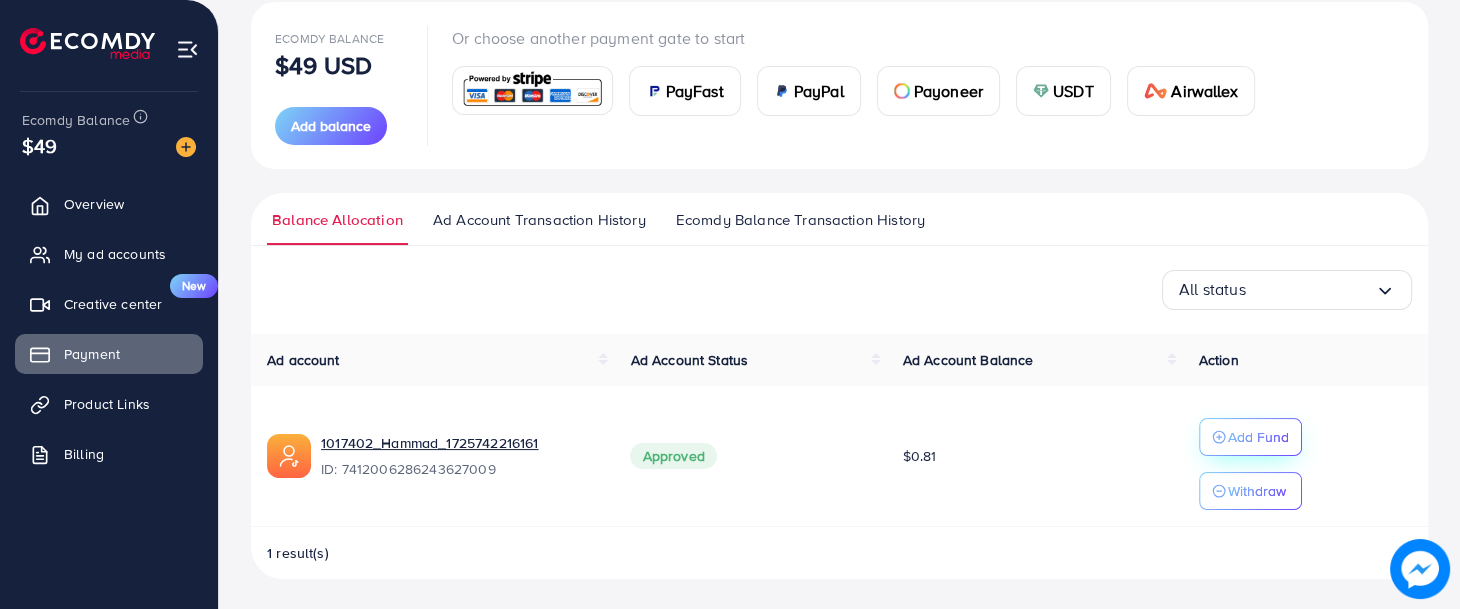 click on "Add Fund" at bounding box center [1250, 437] 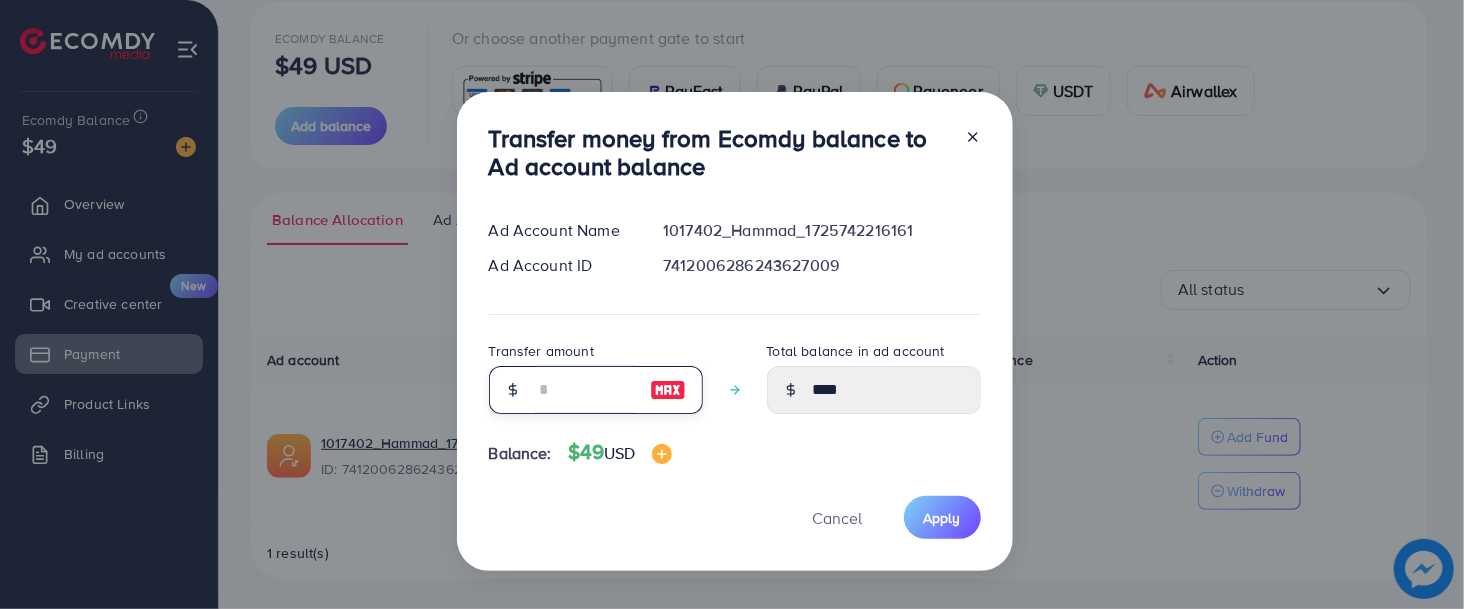 click at bounding box center (585, 390) 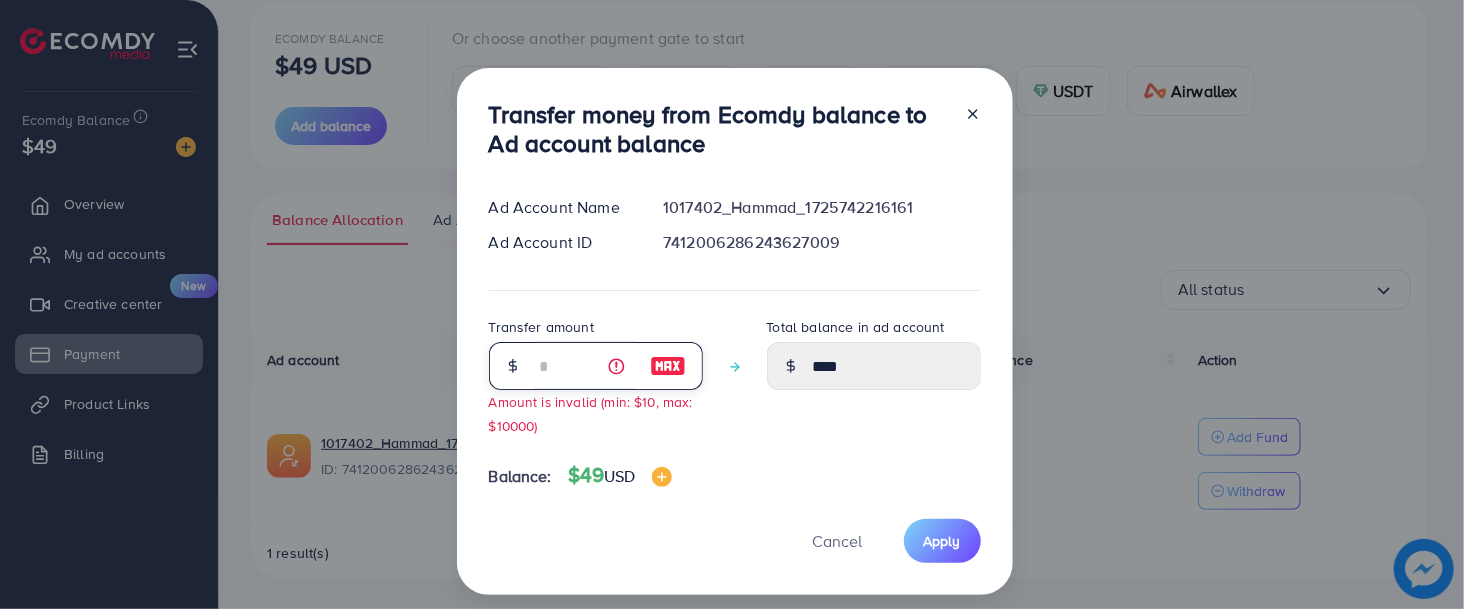 type on "****" 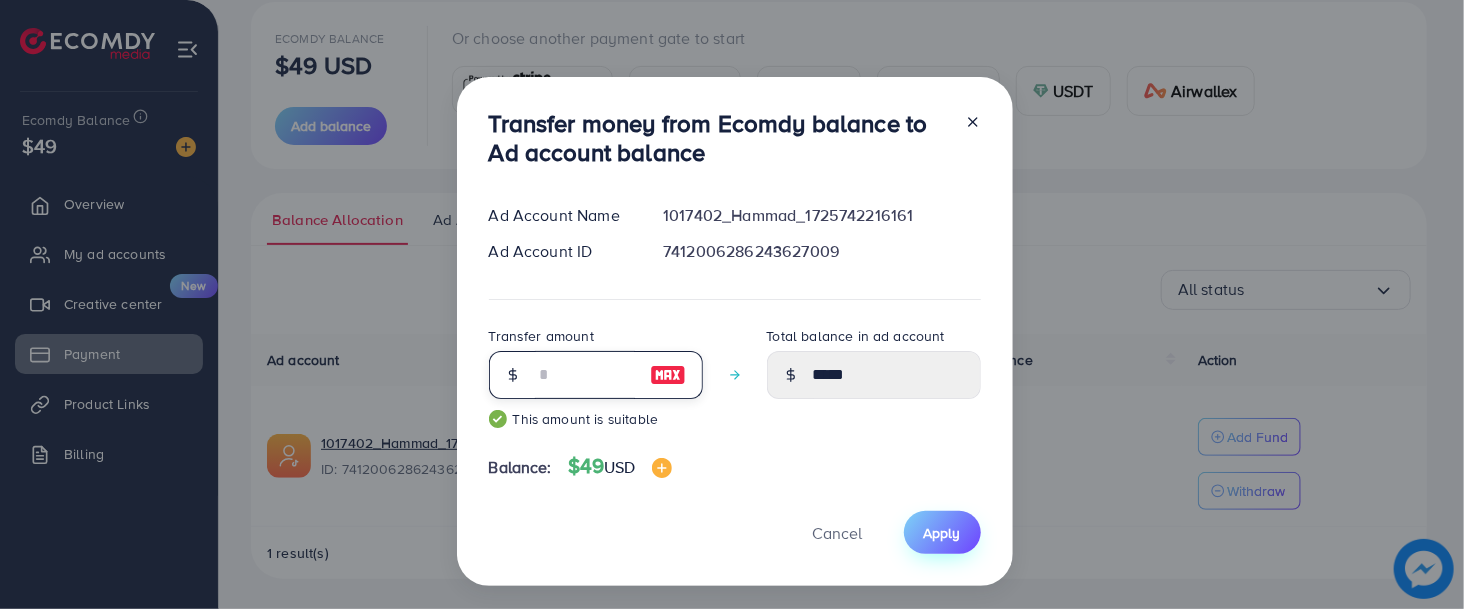 type on "**" 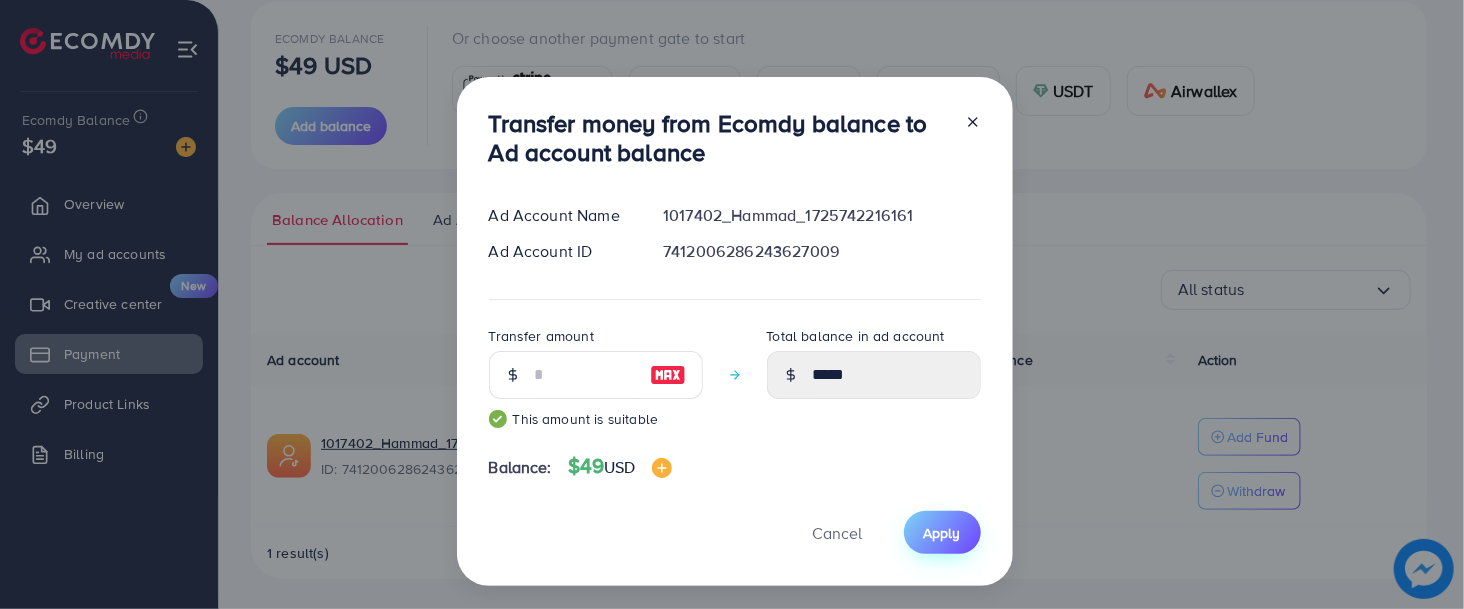 click on "Apply" at bounding box center [942, 533] 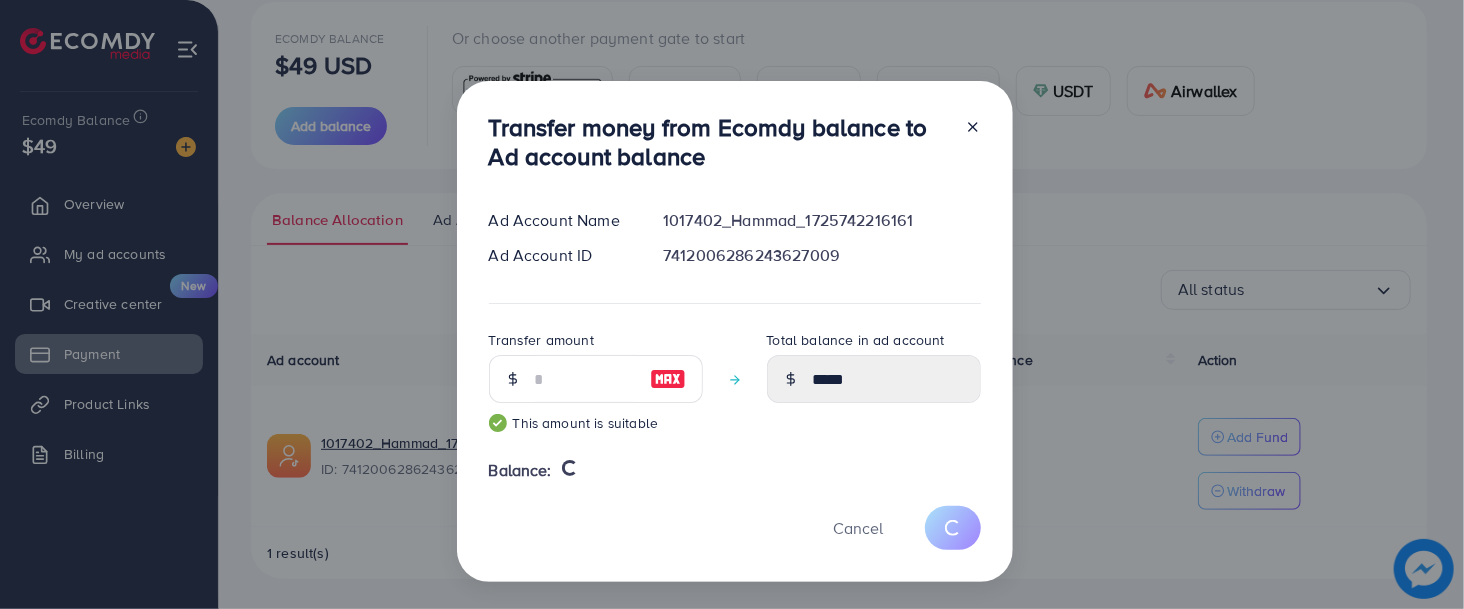 type 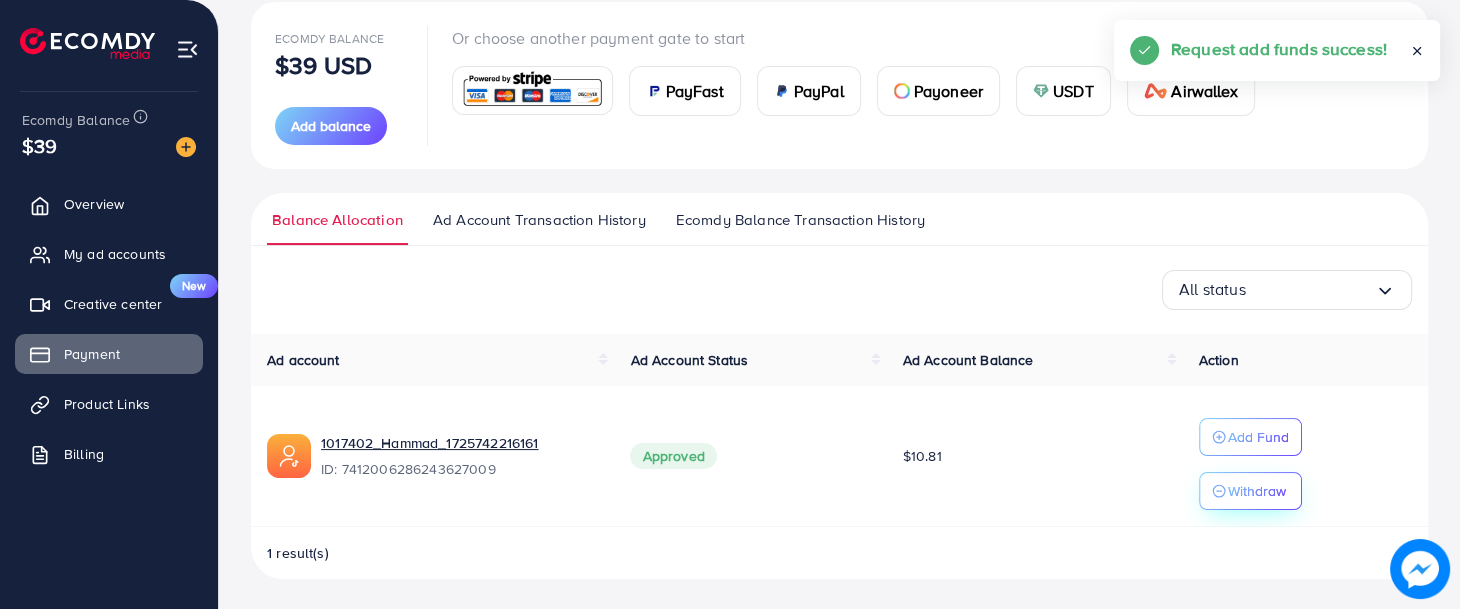 click on "Withdraw" at bounding box center (1257, 491) 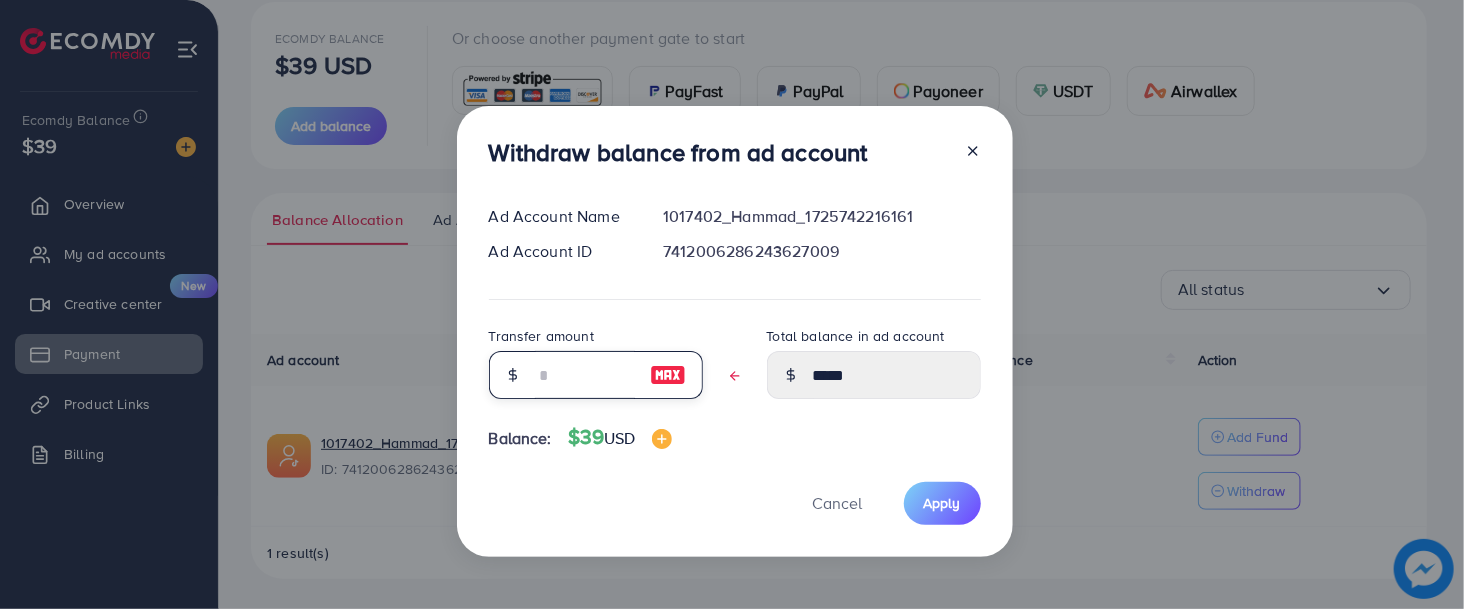 click at bounding box center (585, 375) 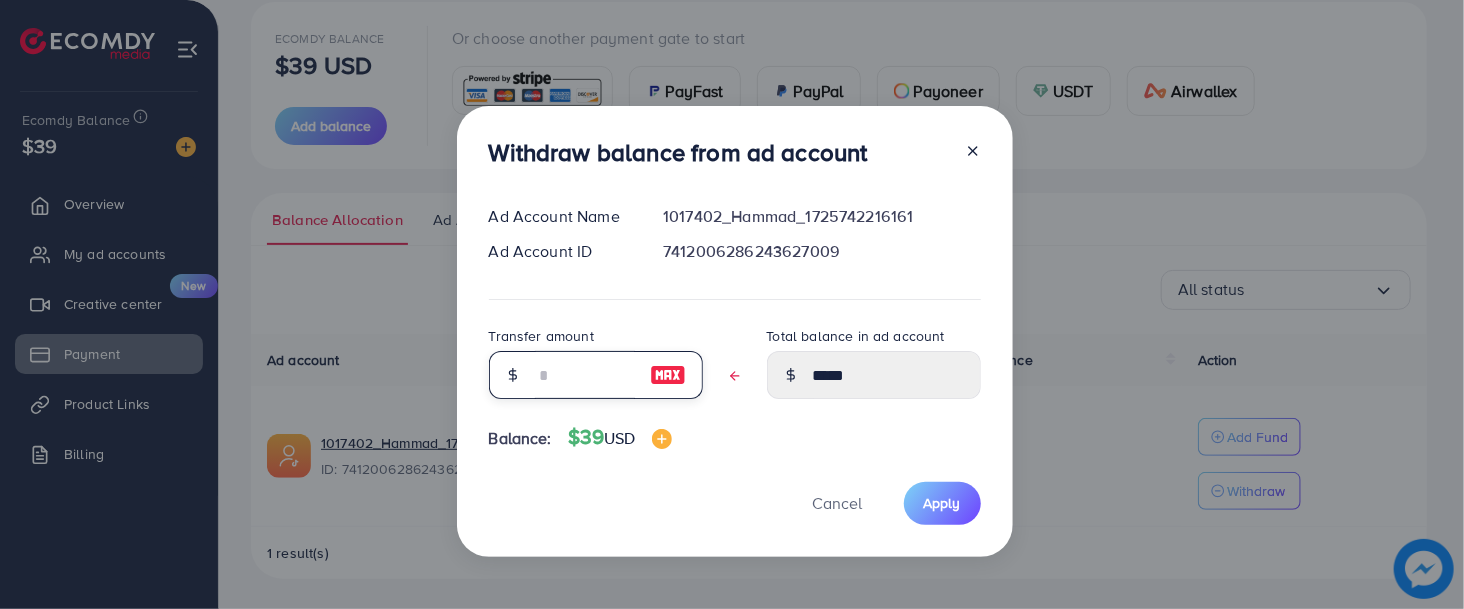 type on "*" 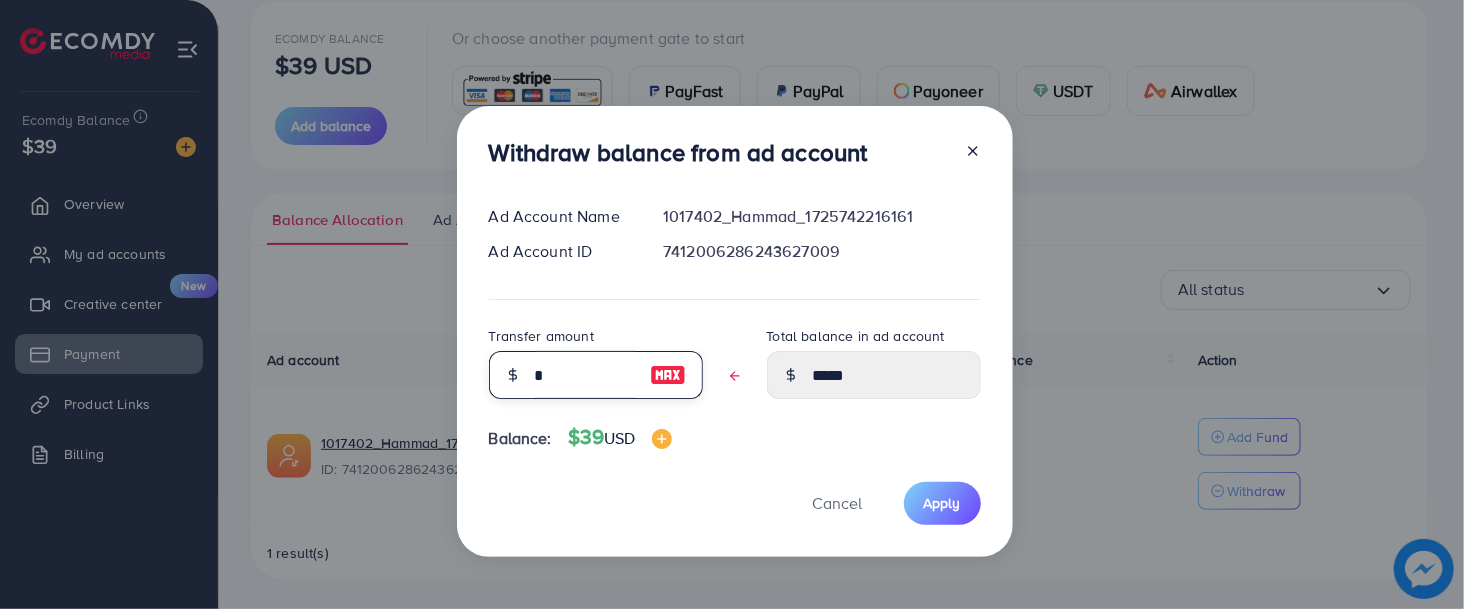 type on "****" 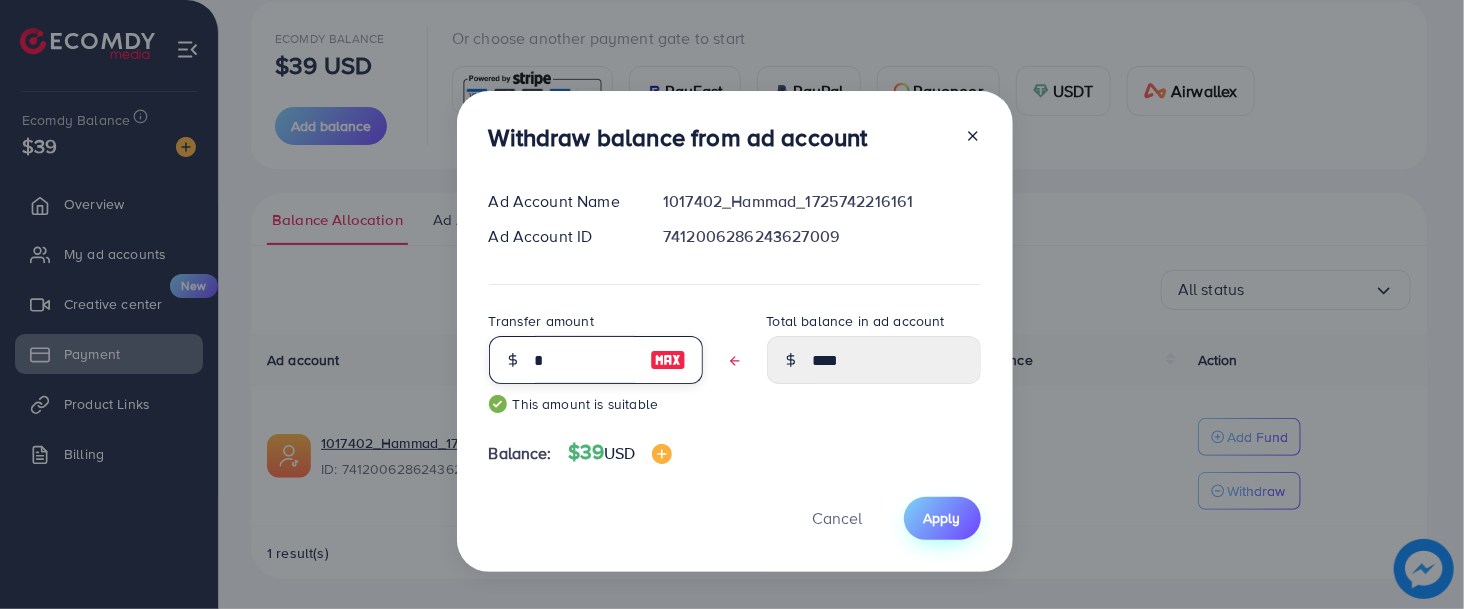type on "*" 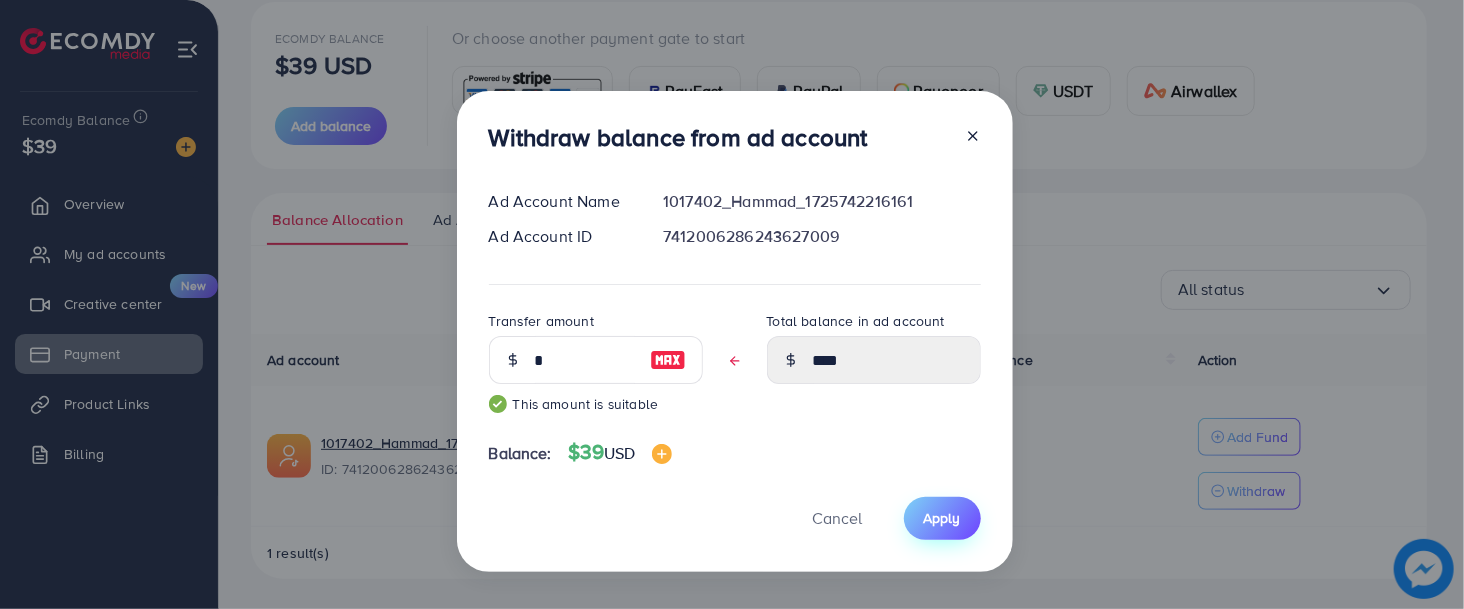 click on "Apply" at bounding box center [942, 518] 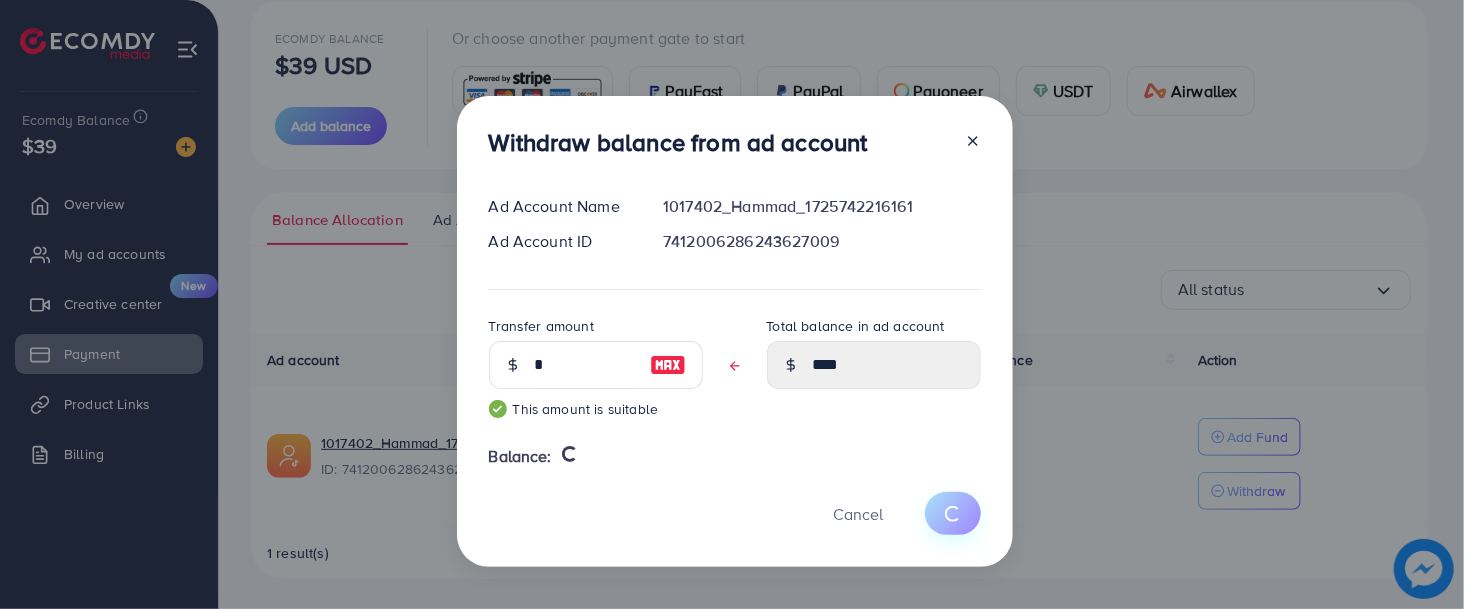 type 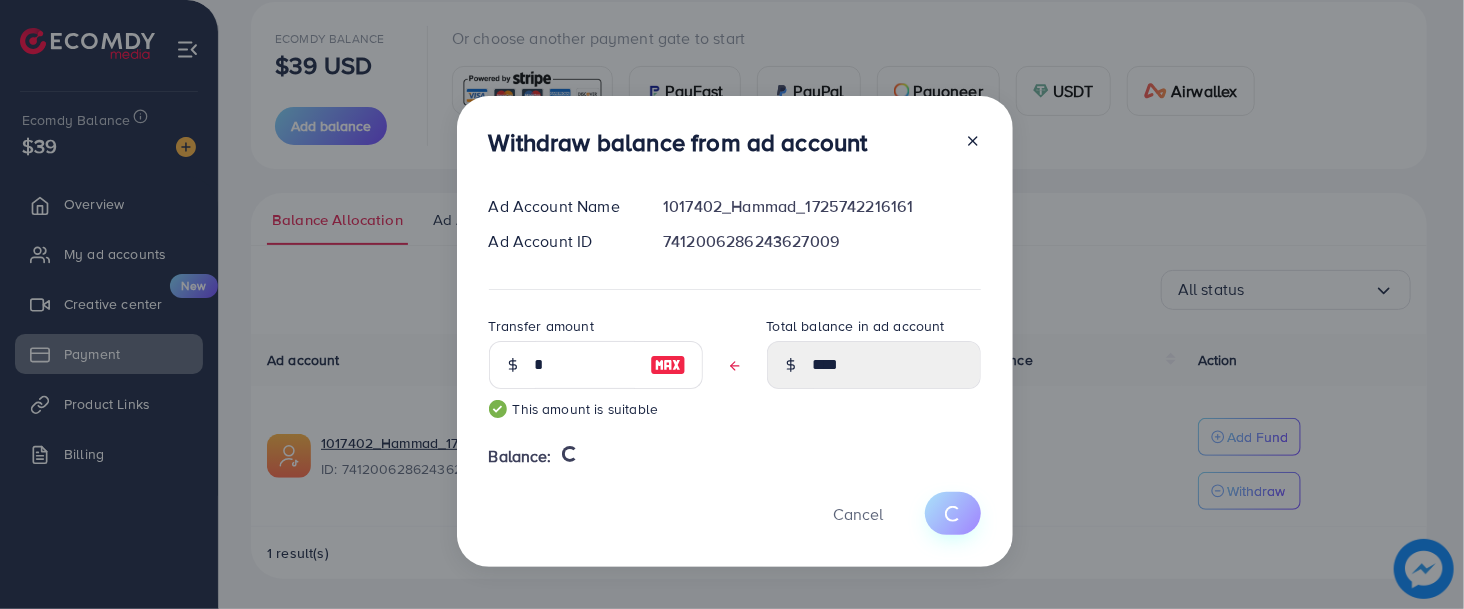 type on "*****" 